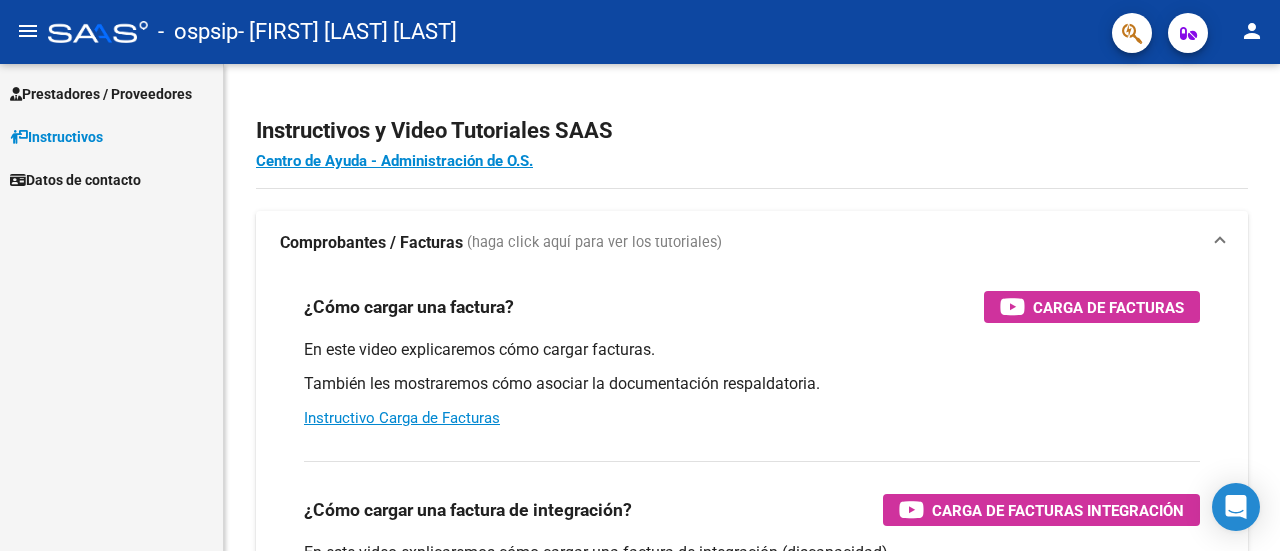 scroll, scrollTop: 0, scrollLeft: 0, axis: both 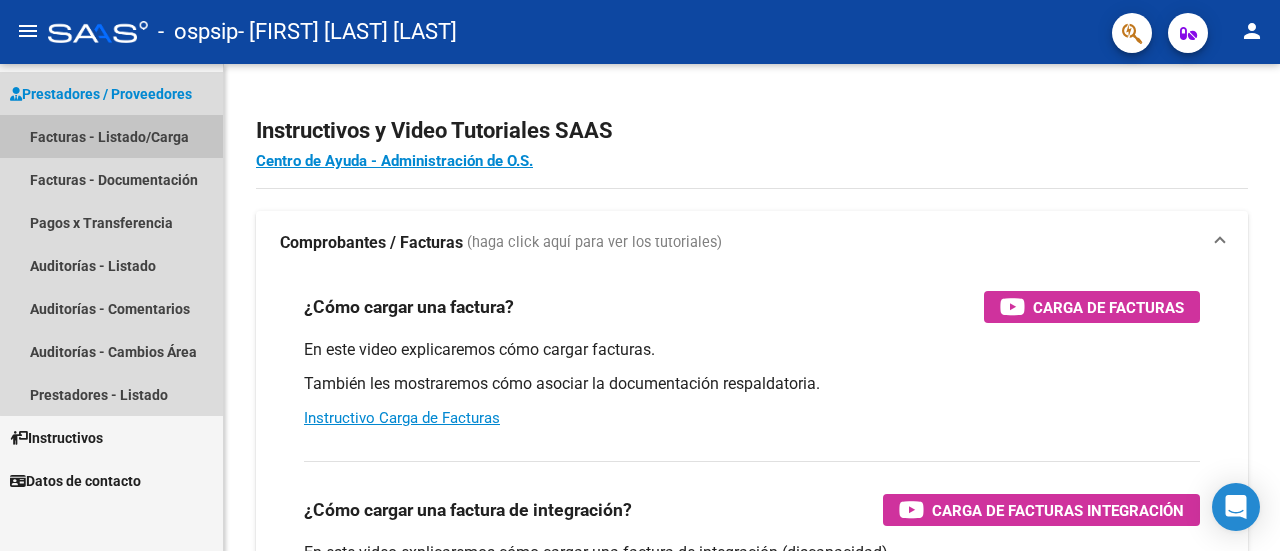 click on "Facturas - Listado/Carga" at bounding box center (111, 136) 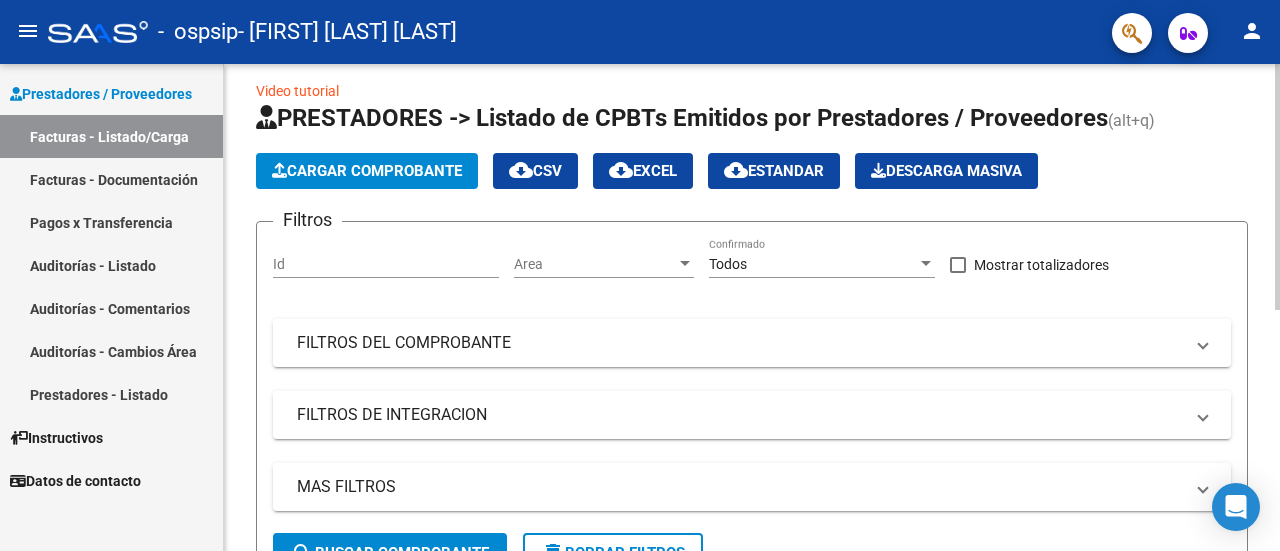 scroll, scrollTop: 0, scrollLeft: 0, axis: both 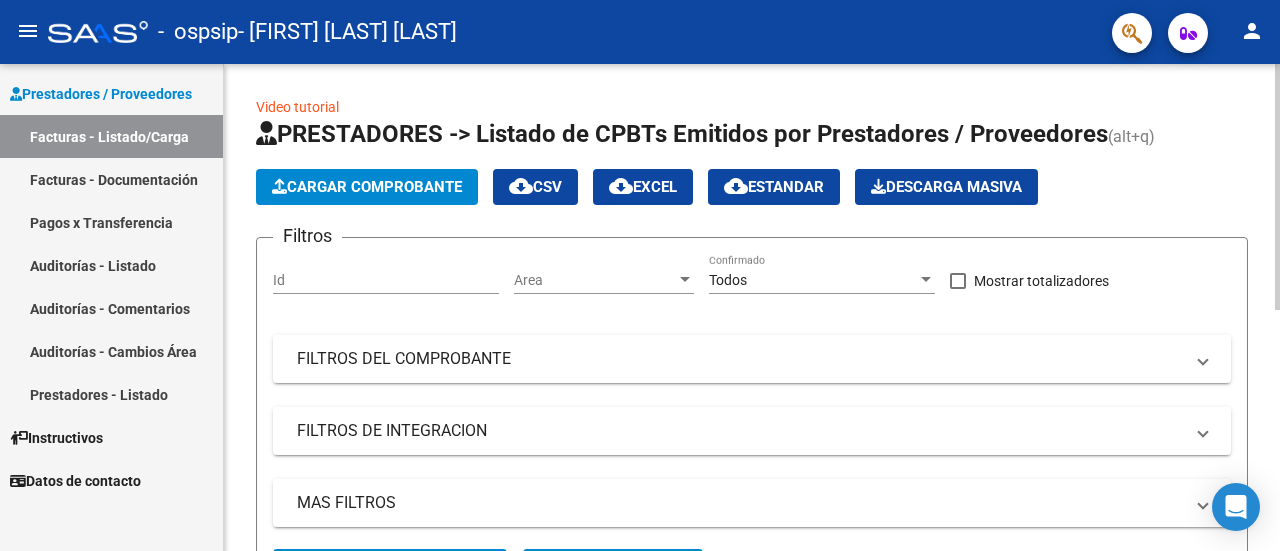 click on "Cargar Comprobante" 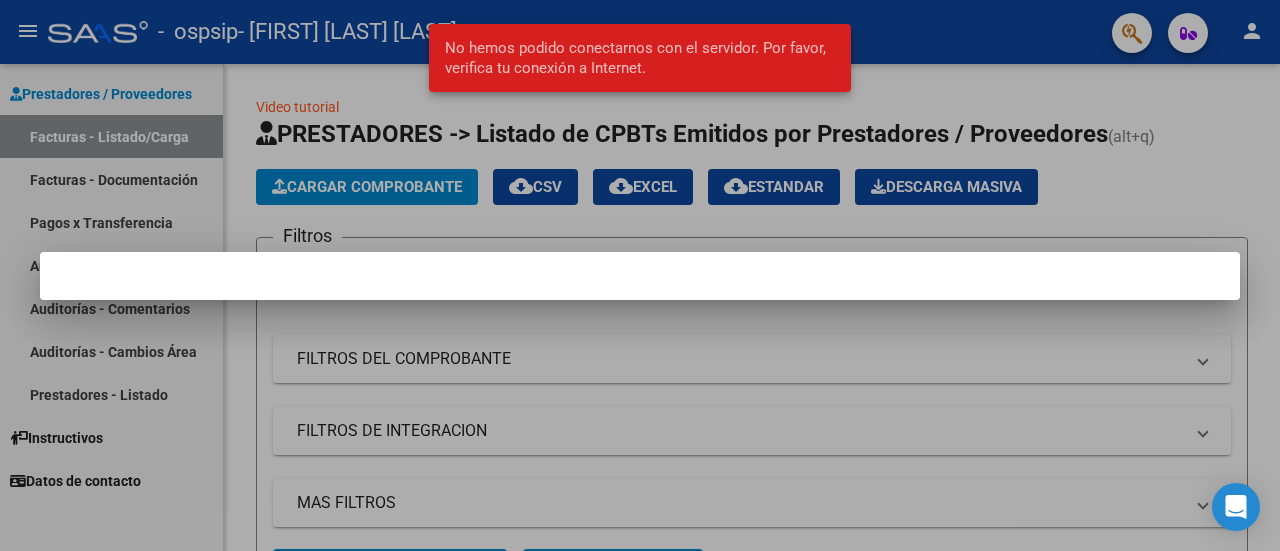 click at bounding box center [640, 275] 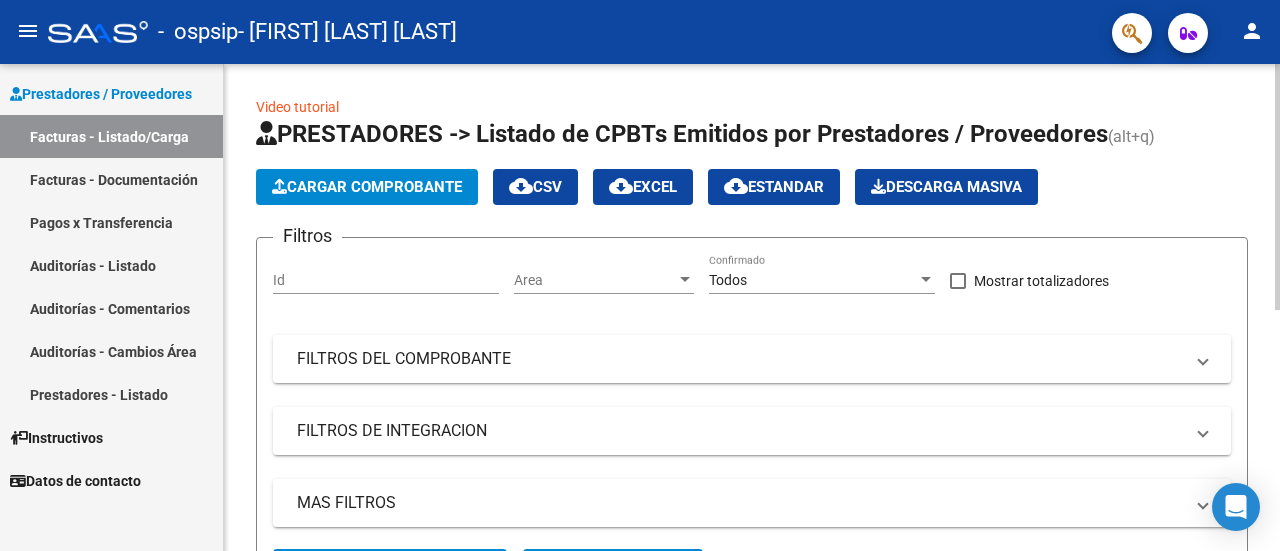 click on "Cargar Comprobante" 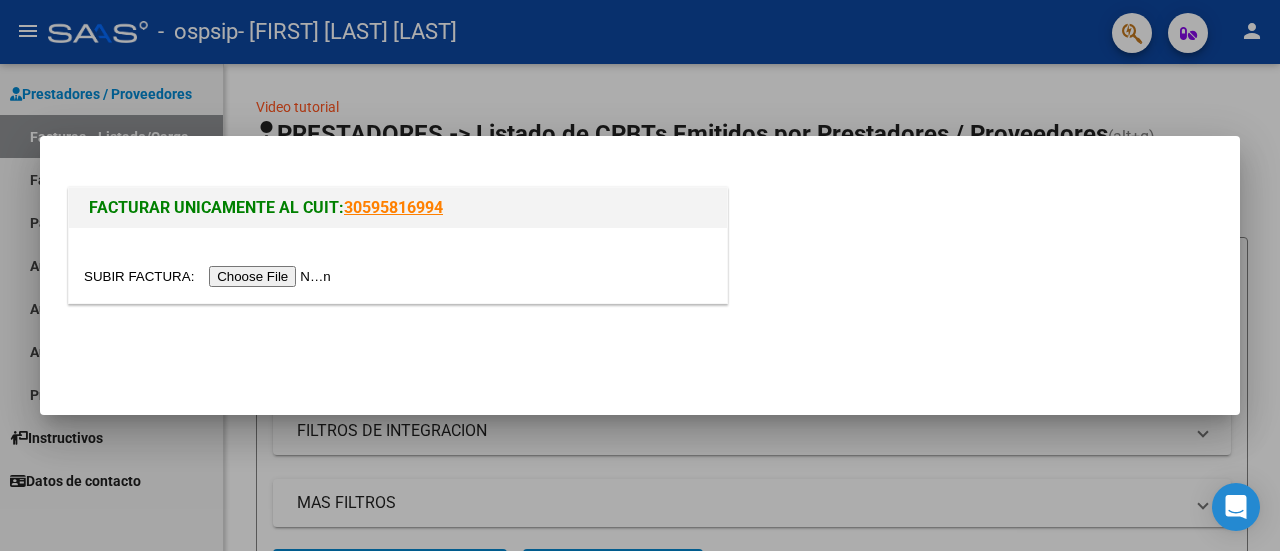 click at bounding box center (210, 276) 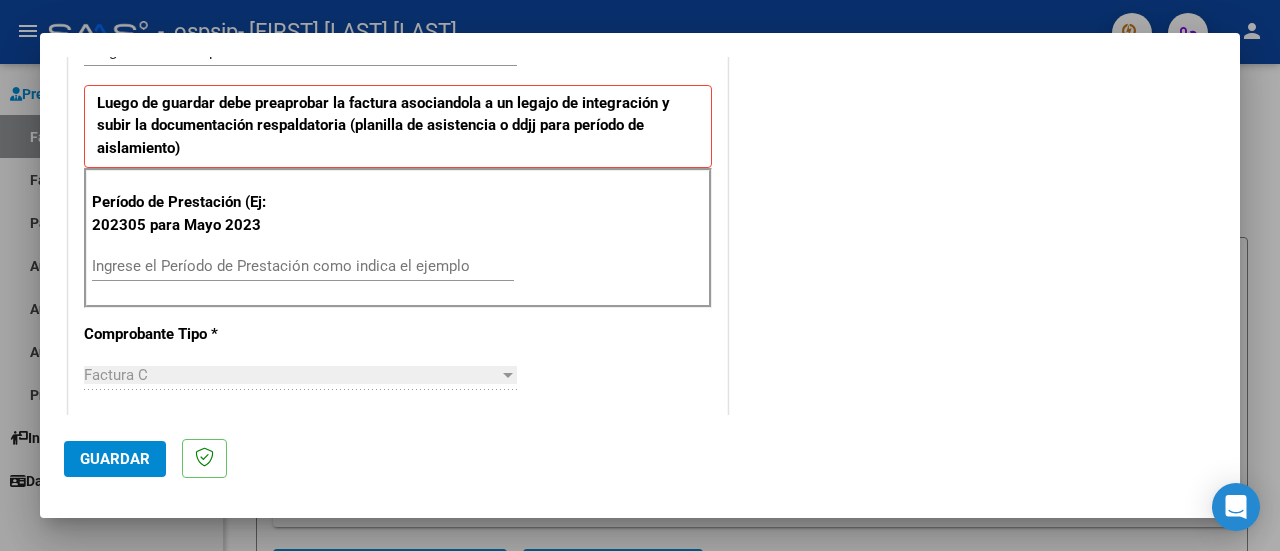 scroll, scrollTop: 600, scrollLeft: 0, axis: vertical 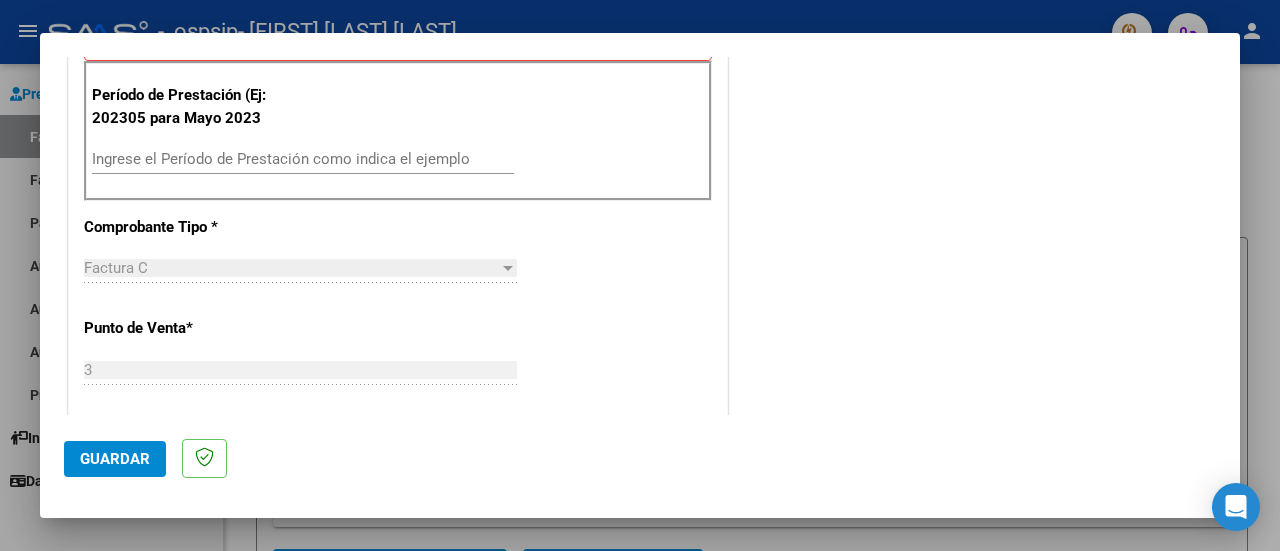 click on "Ingrese el Período de Prestación como indica el ejemplo" at bounding box center [303, 159] 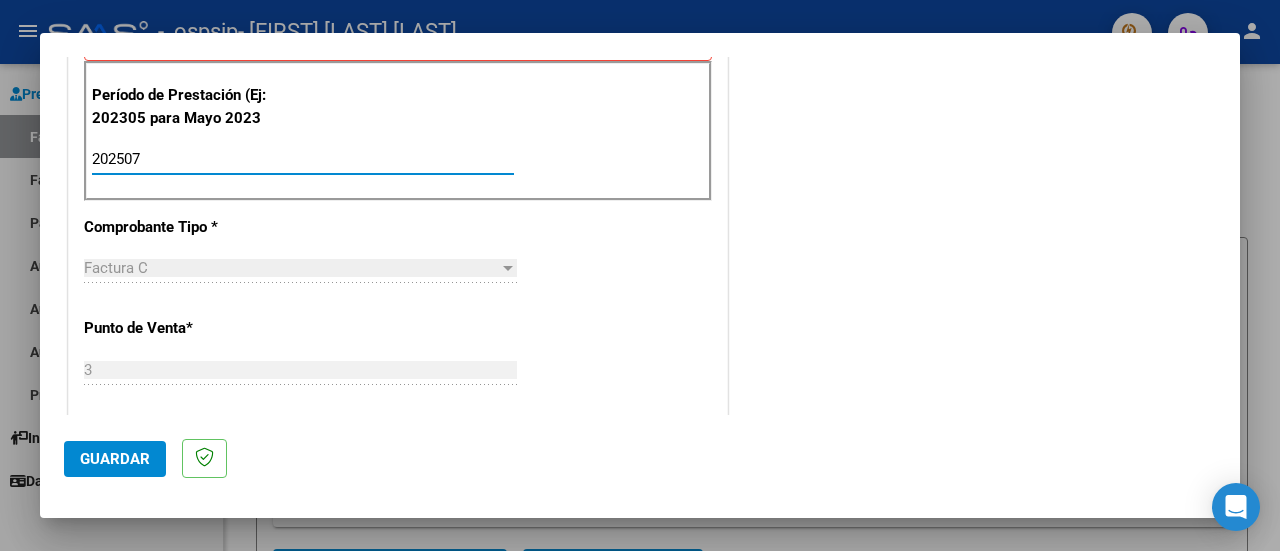type on "202507" 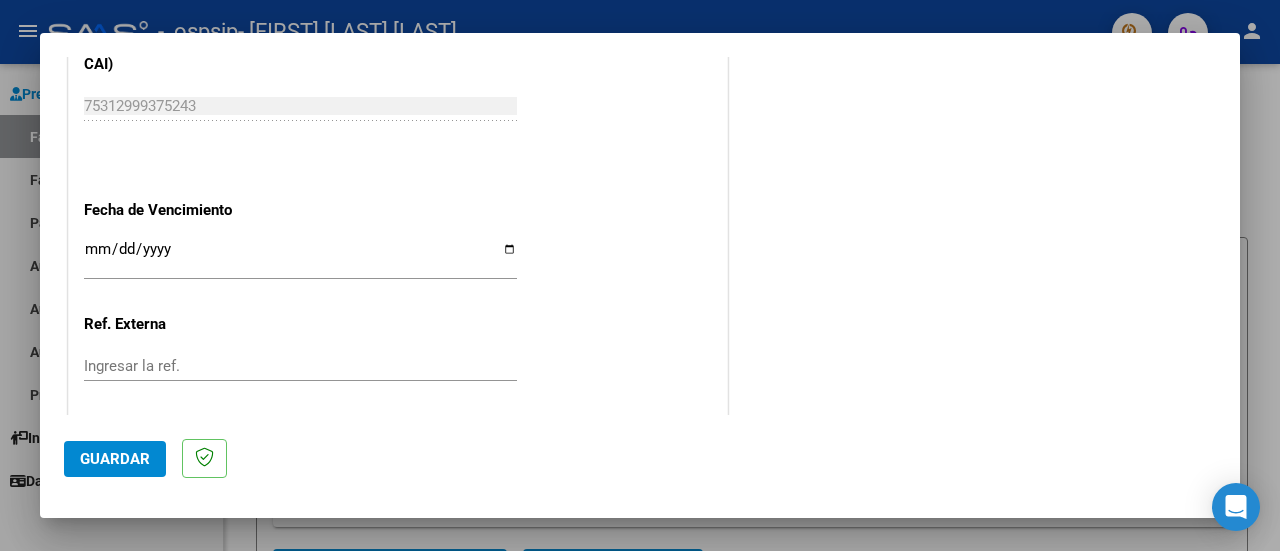 scroll, scrollTop: 604, scrollLeft: 0, axis: vertical 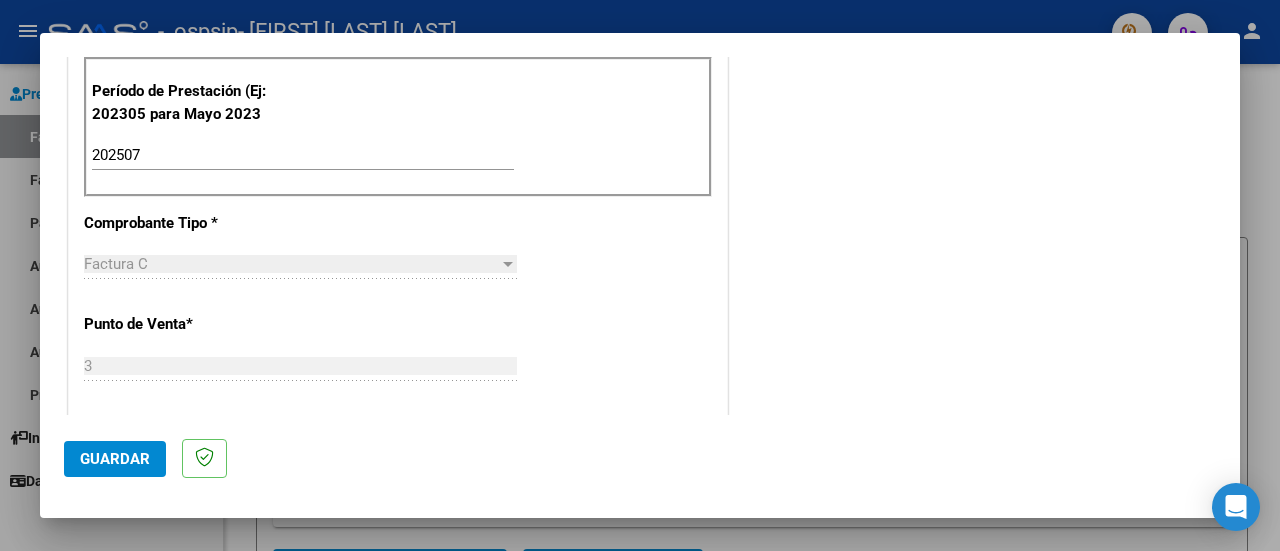 click on "Guardar" 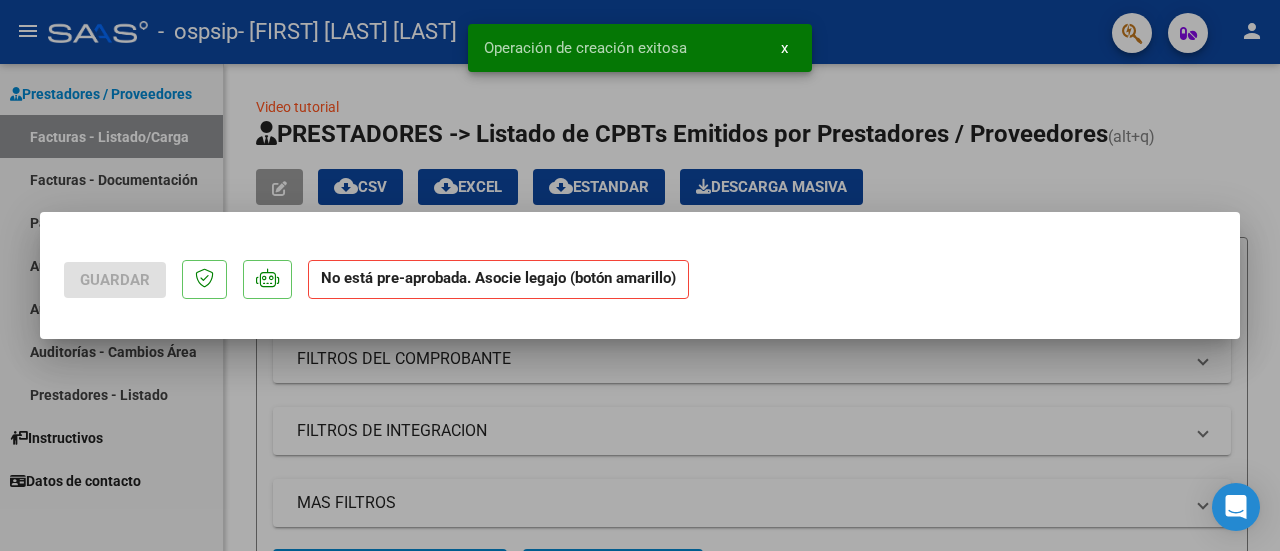 scroll, scrollTop: 0, scrollLeft: 0, axis: both 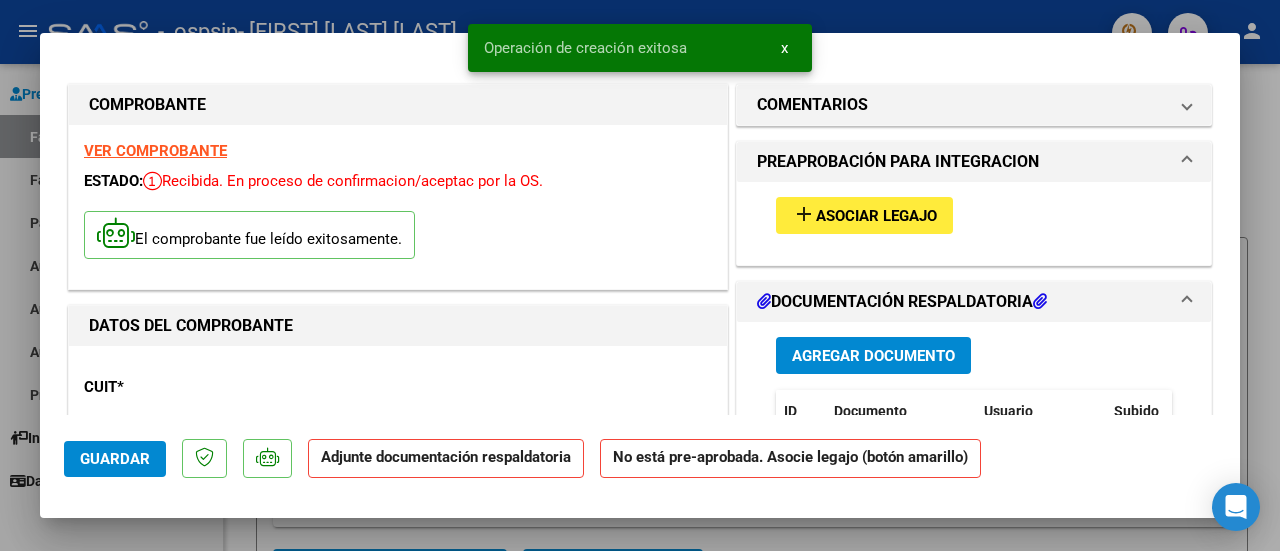 click on "Asociar Legajo" at bounding box center (876, 216) 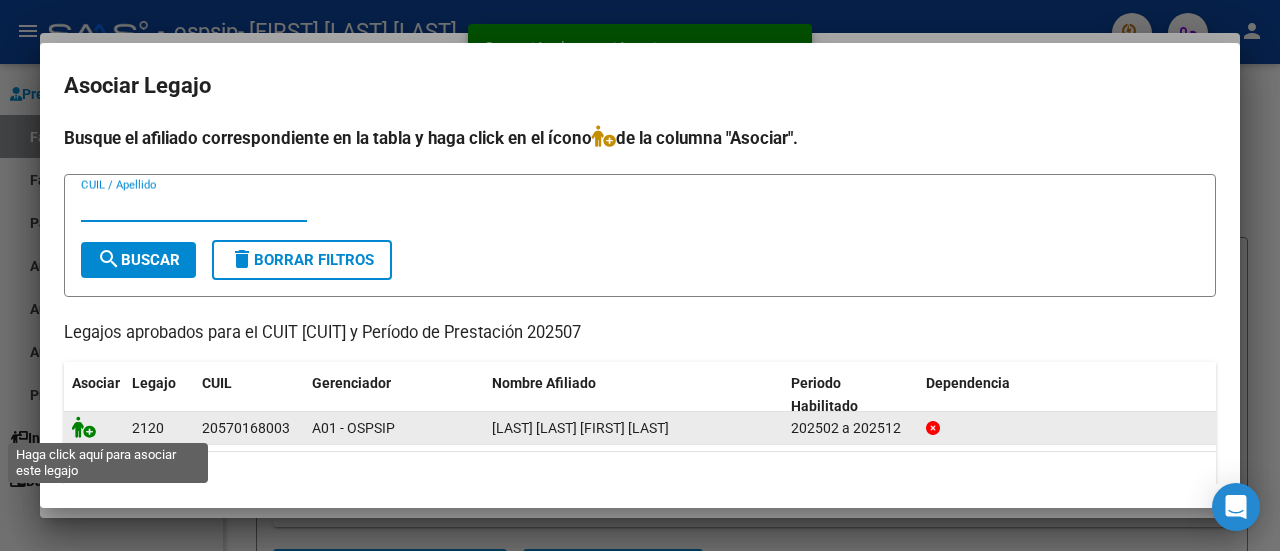 click 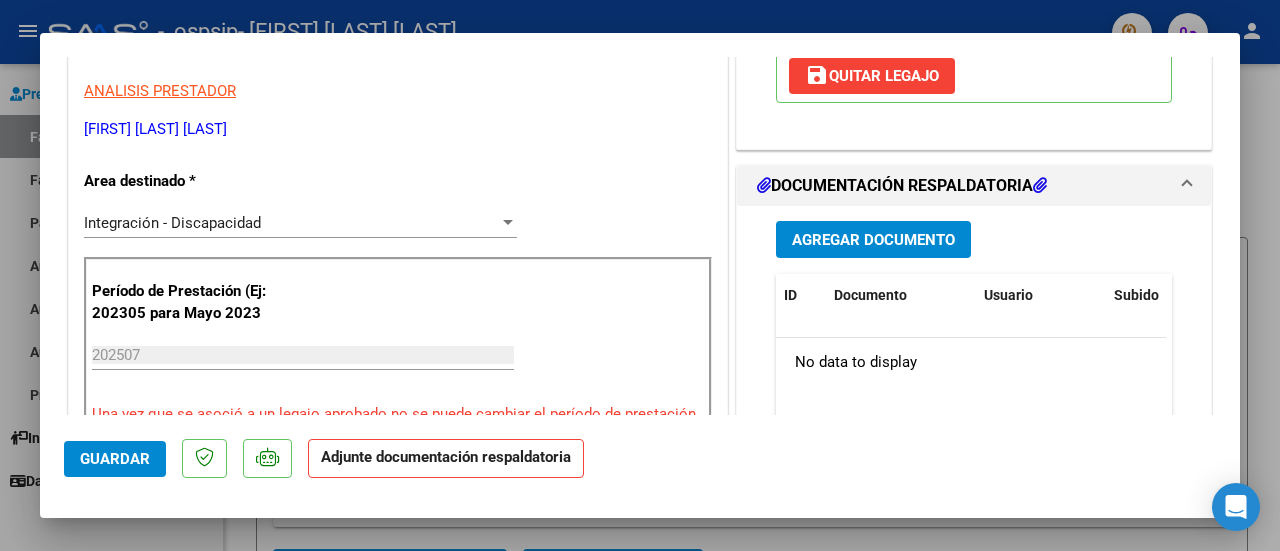 scroll, scrollTop: 400, scrollLeft: 0, axis: vertical 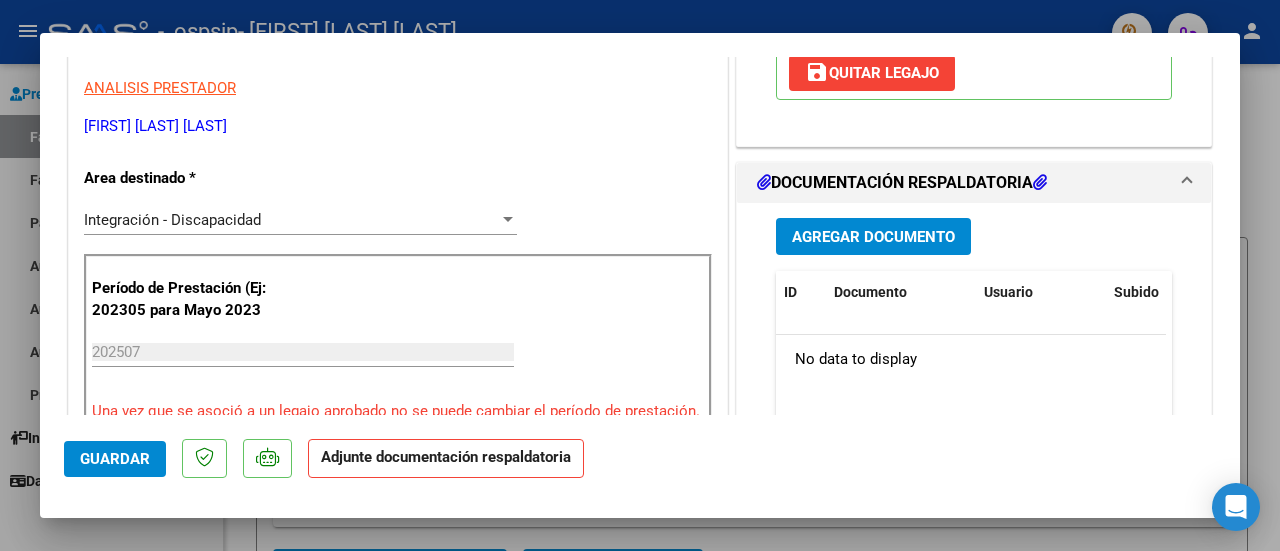 click on "Agregar Documento" at bounding box center (873, 237) 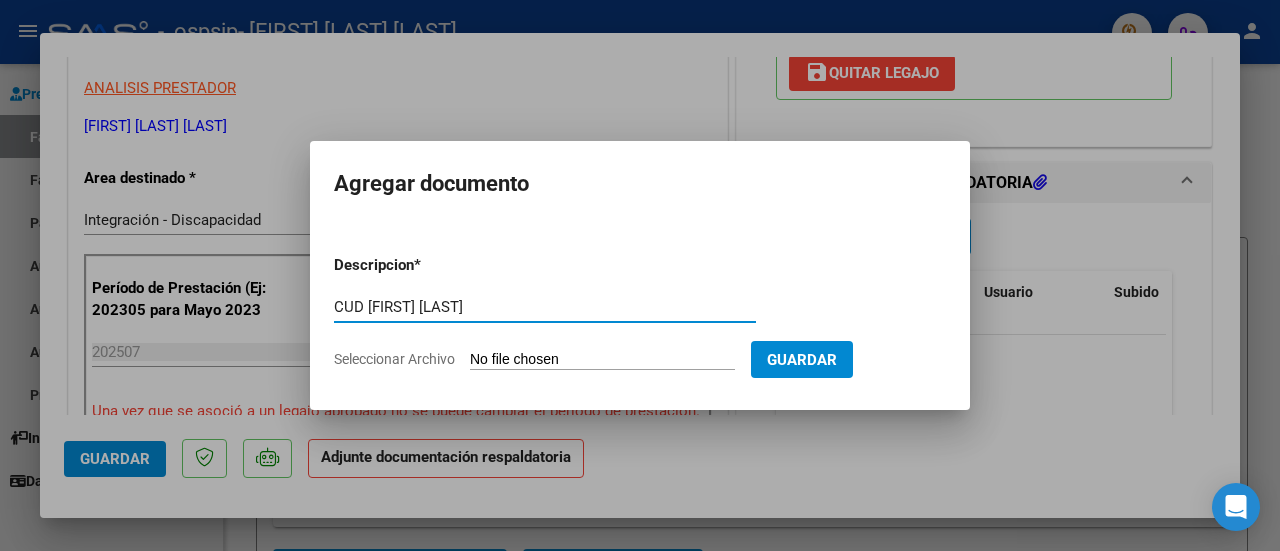 type on "CUD [FIRST] [LAST]" 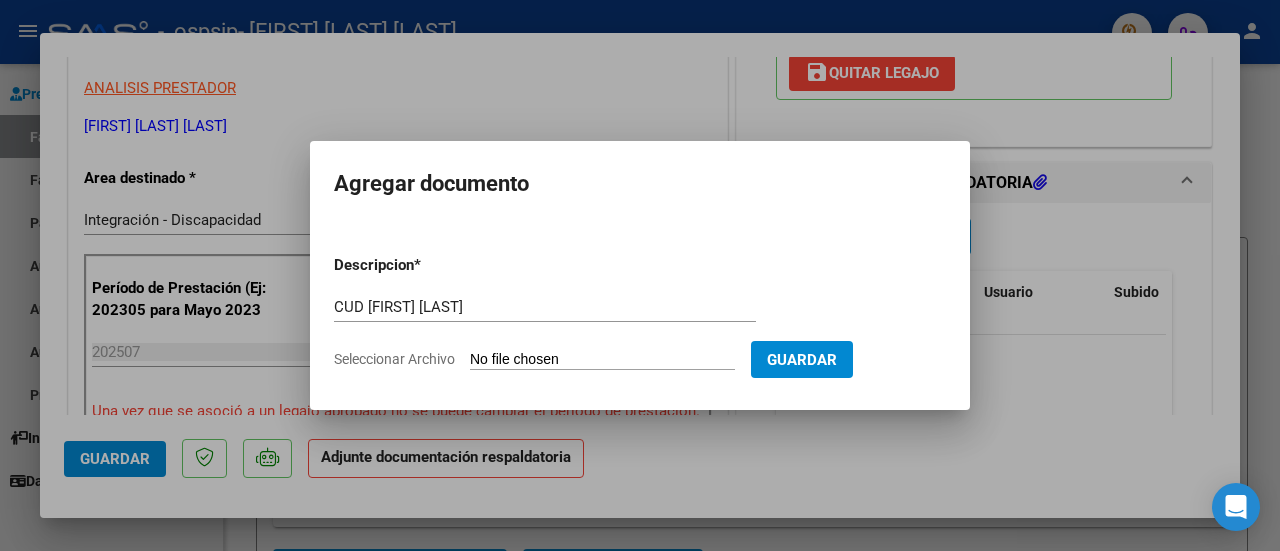 type on "C:\fakepath\CUD [FIRST] [LAST].pdf" 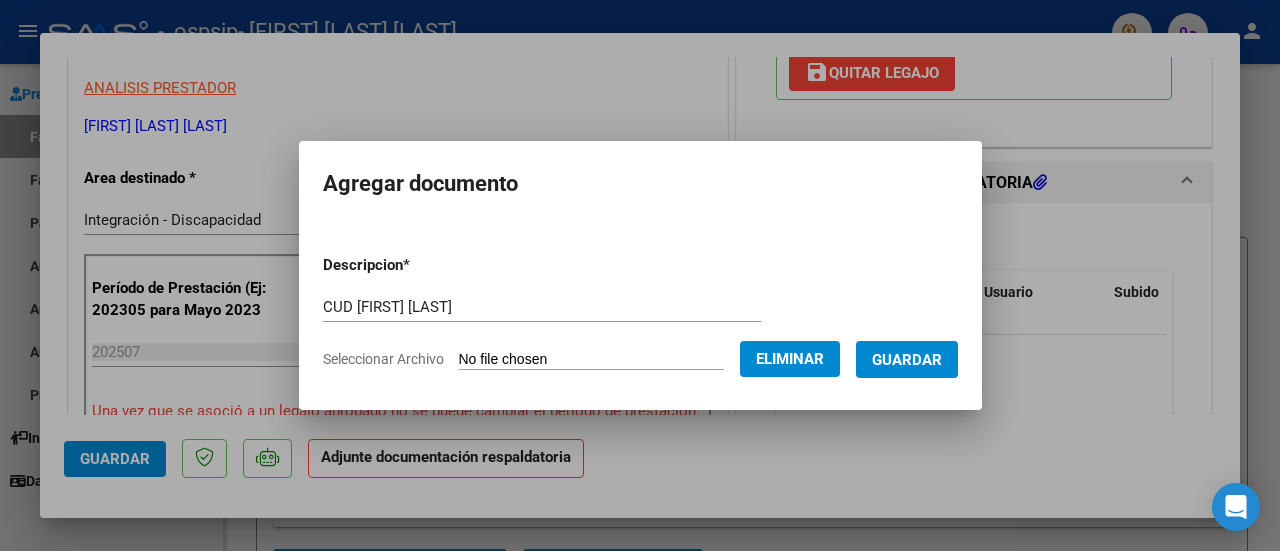 click on "Guardar" at bounding box center (907, 360) 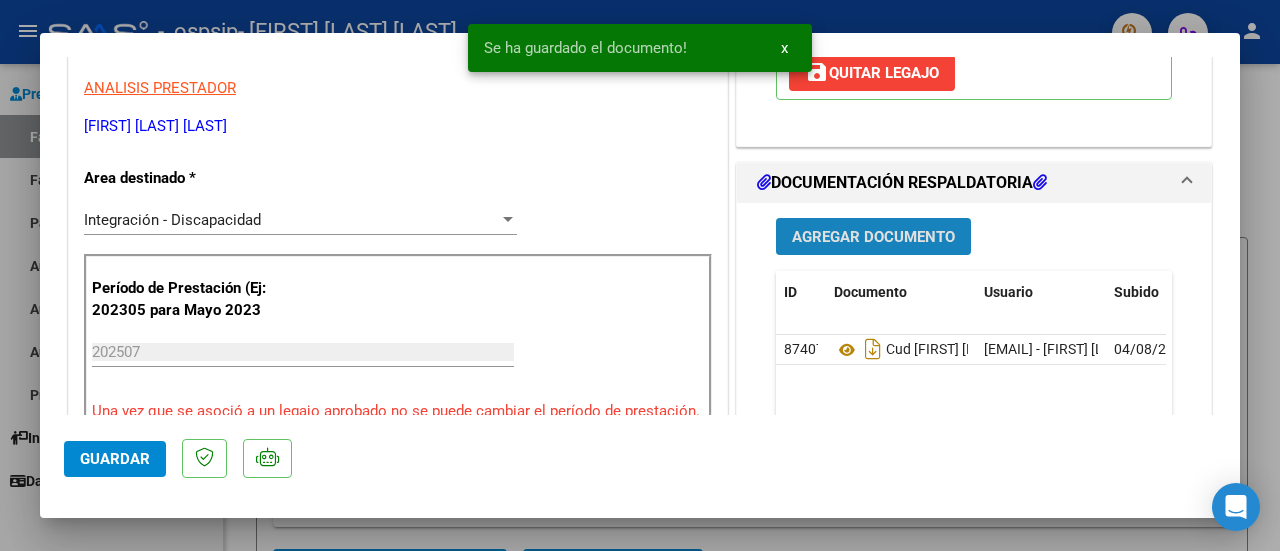 click on "Agregar Documento" at bounding box center [873, 237] 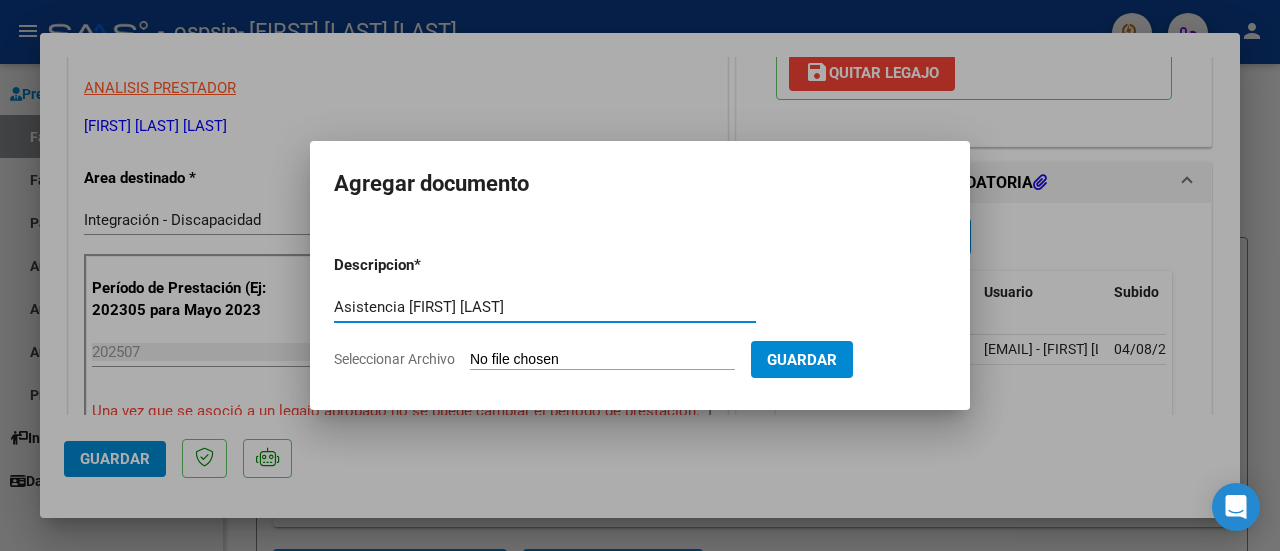 click on "Asistencia [FIRST] [LAST]" at bounding box center (545, 307) 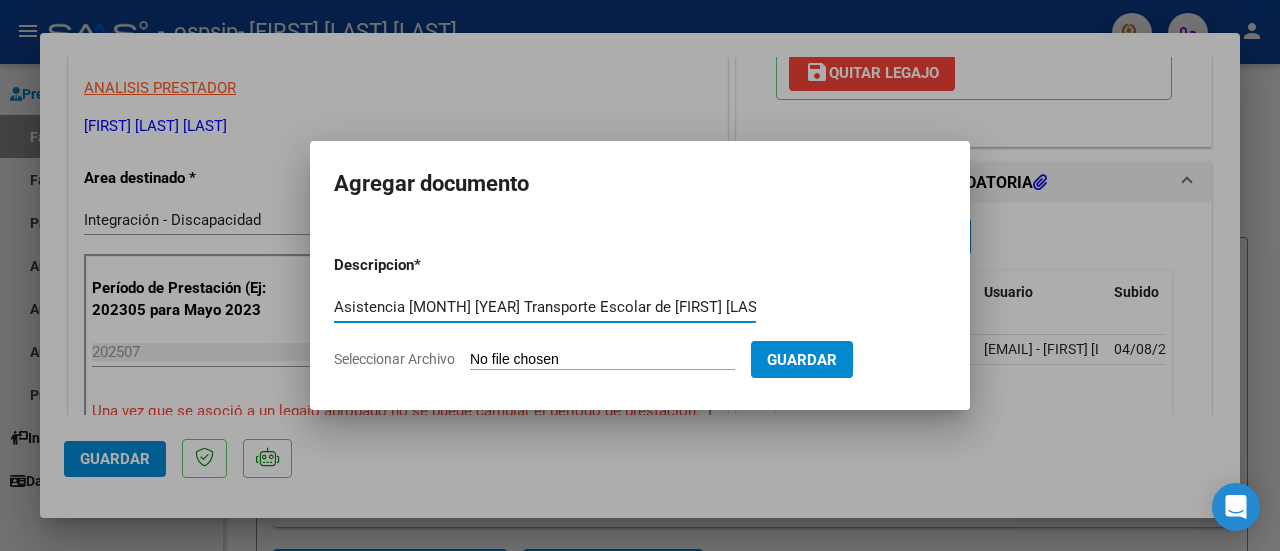 type on "Asistencia [MONTH] [YEAR] Transporte Escolar de [FIRST] [LAST]" 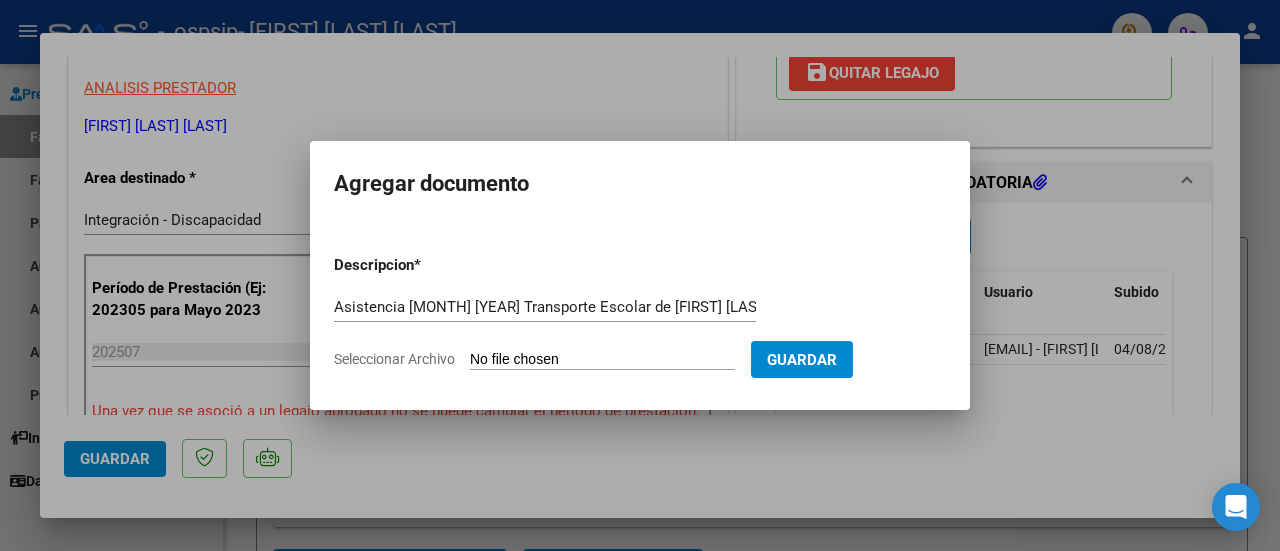click on "Descripcion  *   Asistencia [MONTH] [YEAR] Transporte Escolar de [FIRST] [LAST] Escriba aquí una descripcion  Seleccionar Archivo Guardar" at bounding box center [640, 312] 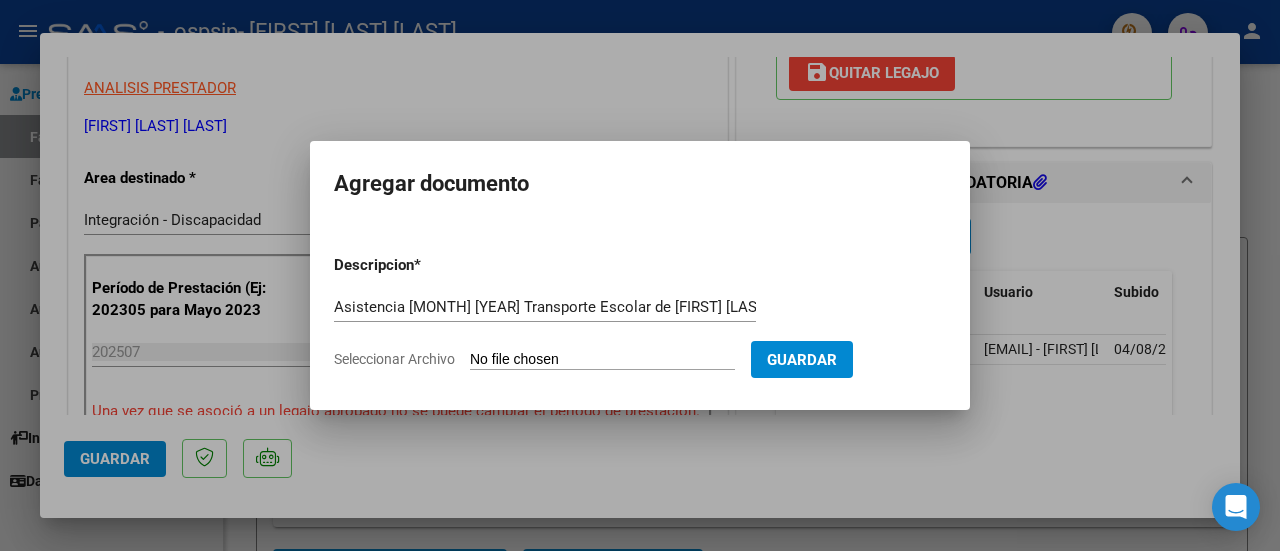 click on "Seleccionar Archivo" at bounding box center (602, 360) 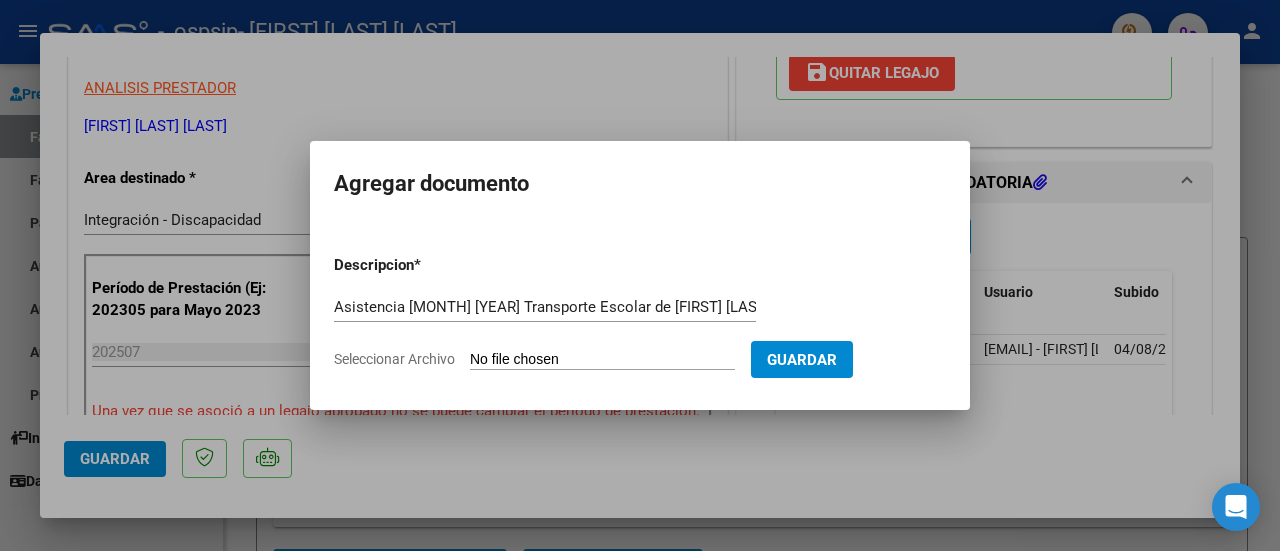 type on "C:\fakepath\Asistencia [FIRST] [LAST] [MONTH] [YEAR] Transporte Escolar.pdf" 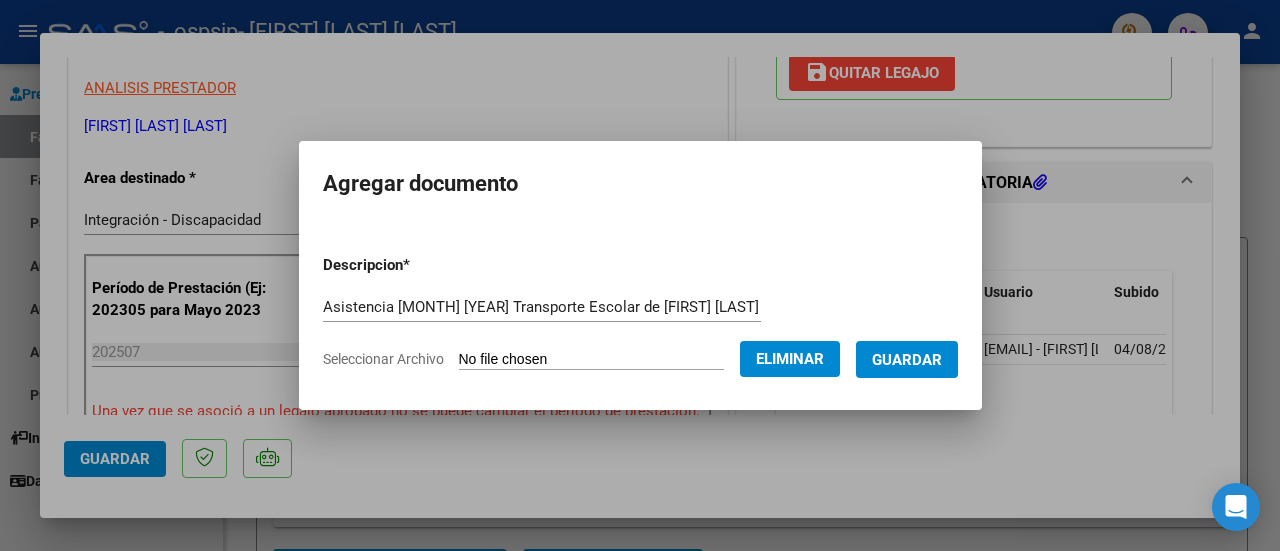 click on "Guardar" at bounding box center (907, 360) 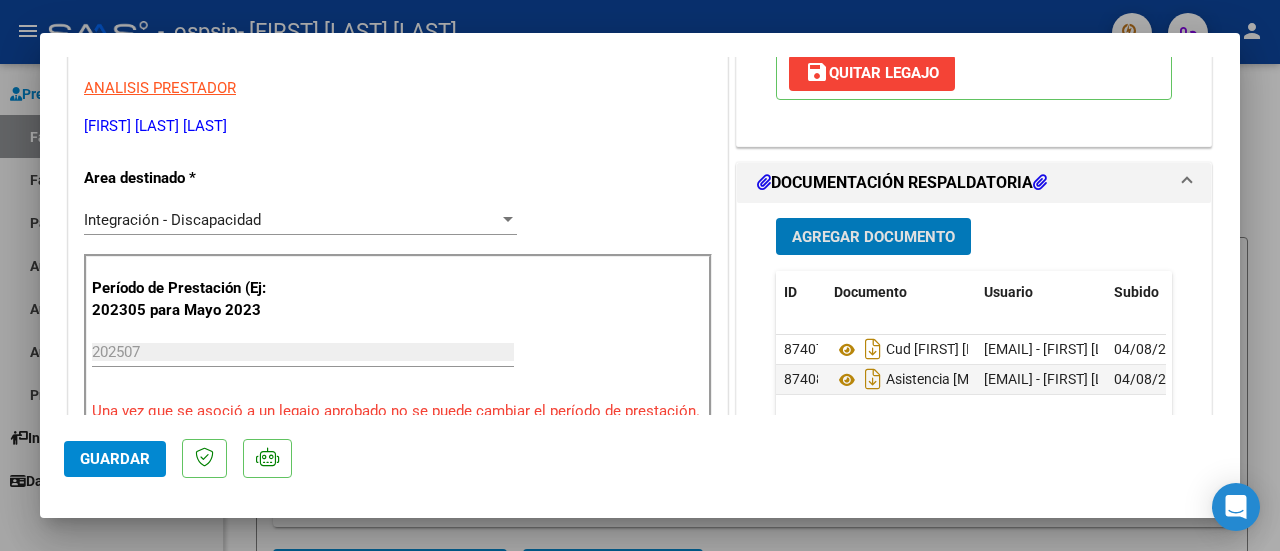 click on "Agregar Documento" at bounding box center (873, 237) 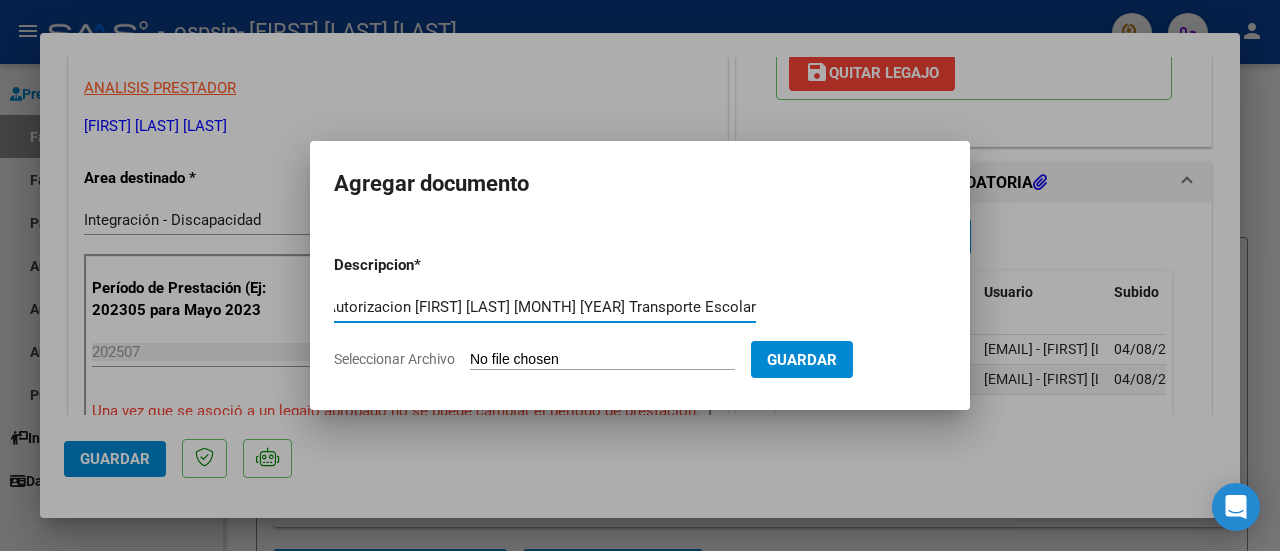 scroll, scrollTop: 0, scrollLeft: 14, axis: horizontal 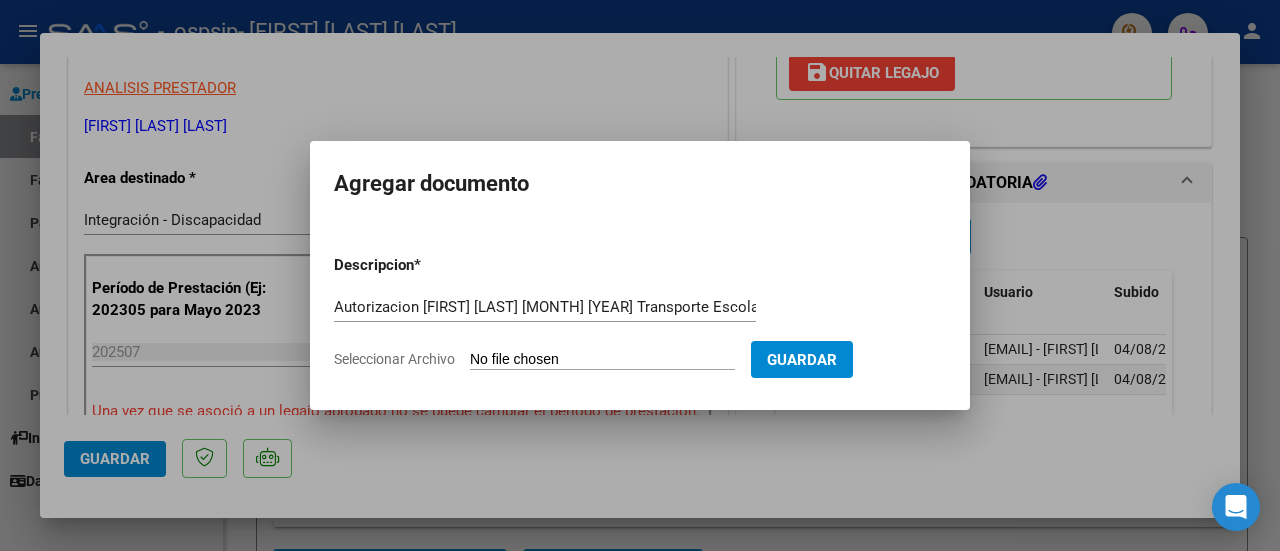 click on "Seleccionar Archivo" at bounding box center [602, 360] 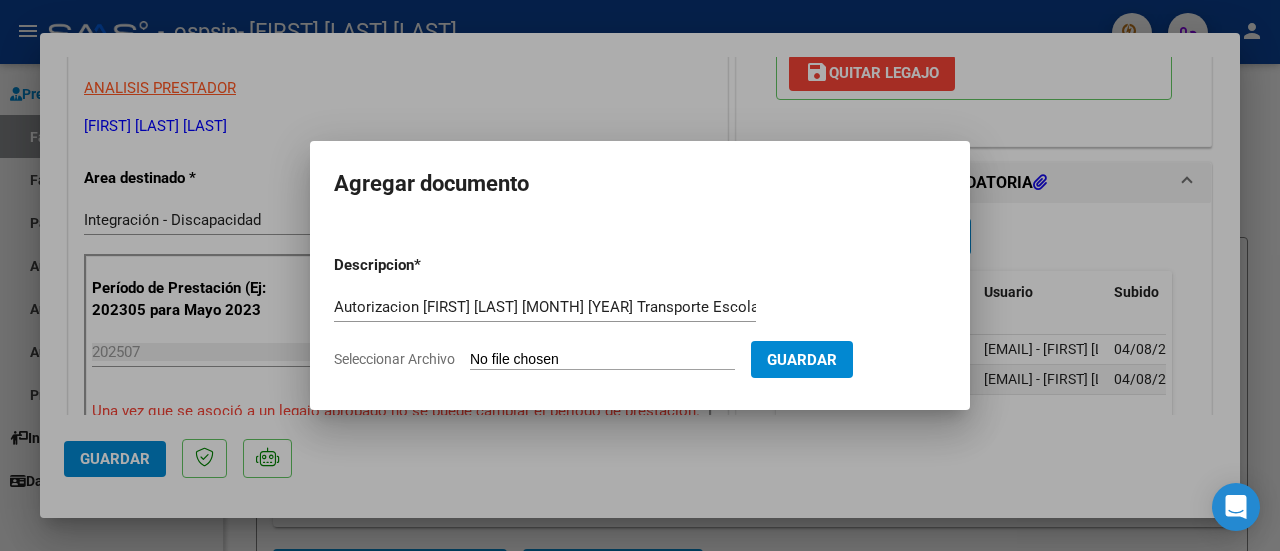 type on "C:\fakepath\Autorizacion [YEAR] Transporte Escolar [FIRST] [LAST].pdf" 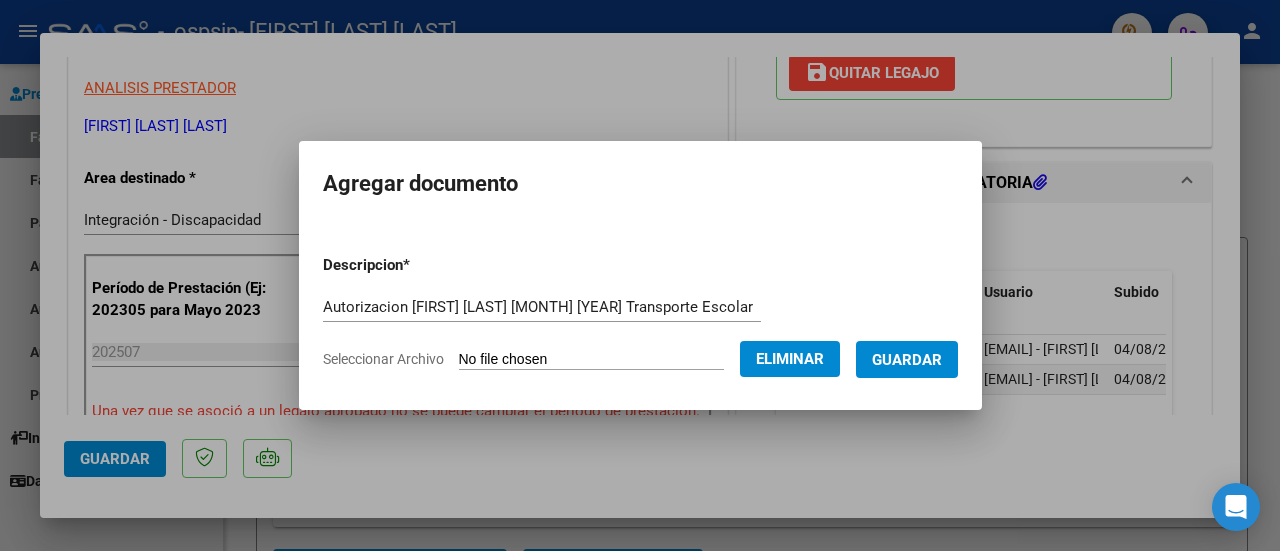 click on "Guardar" at bounding box center [907, 359] 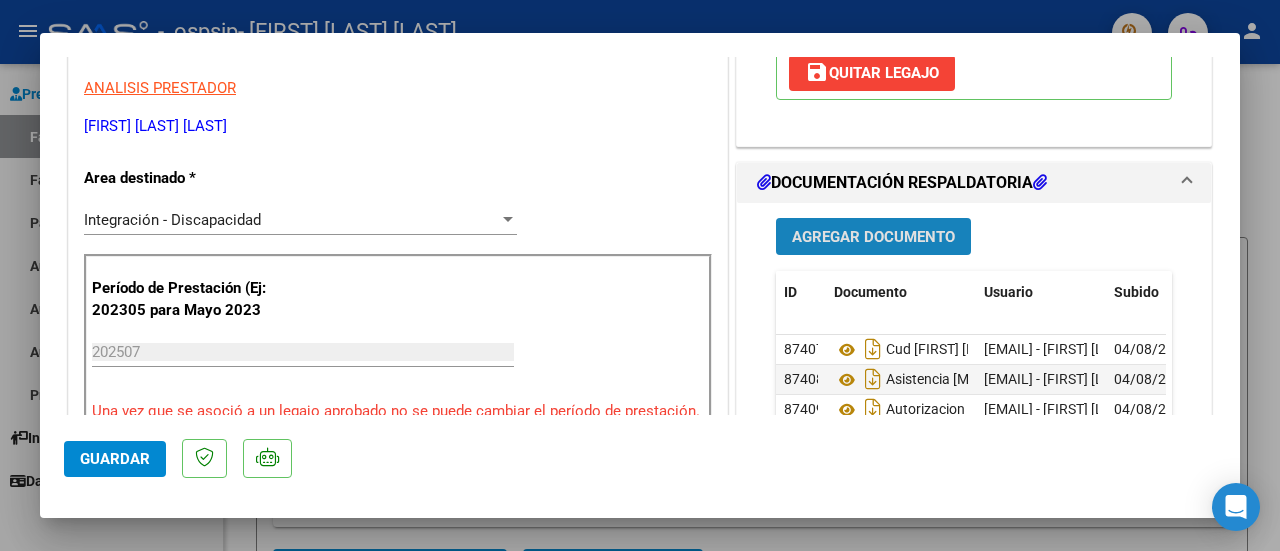 click on "Agregar Documento" at bounding box center [873, 237] 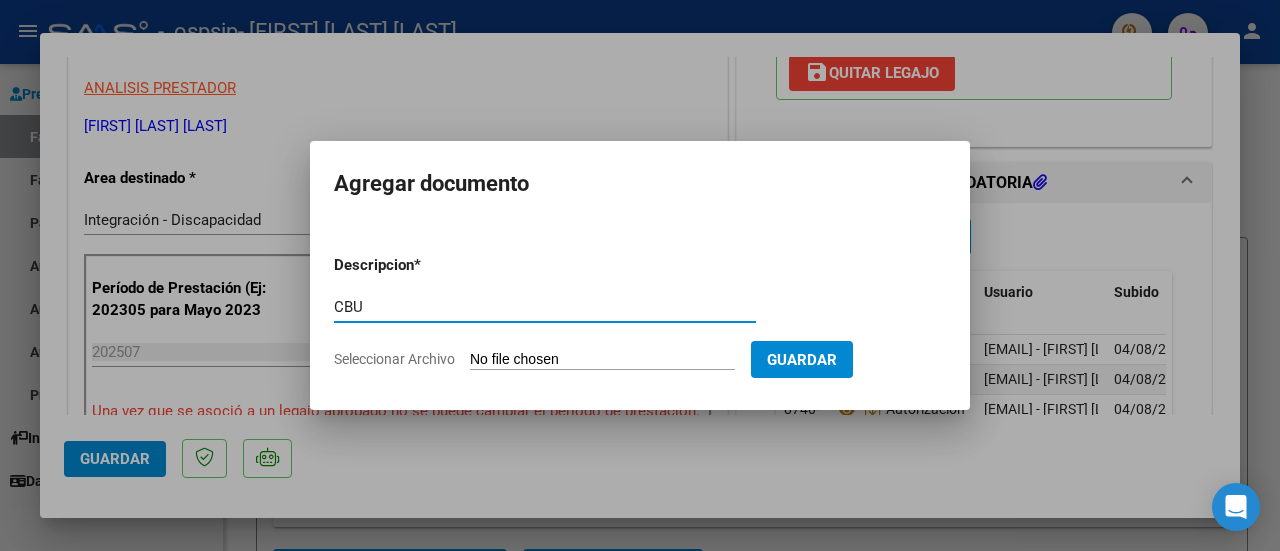type on "CBU" 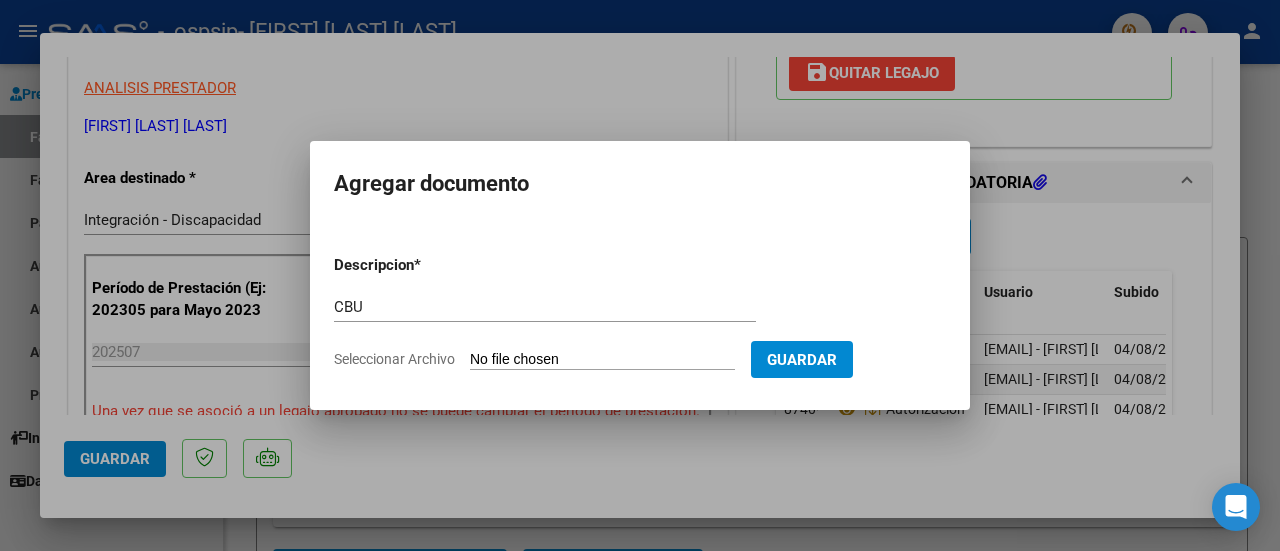 type on "C:\fakepath\CBU Transporte Escolar.pdf" 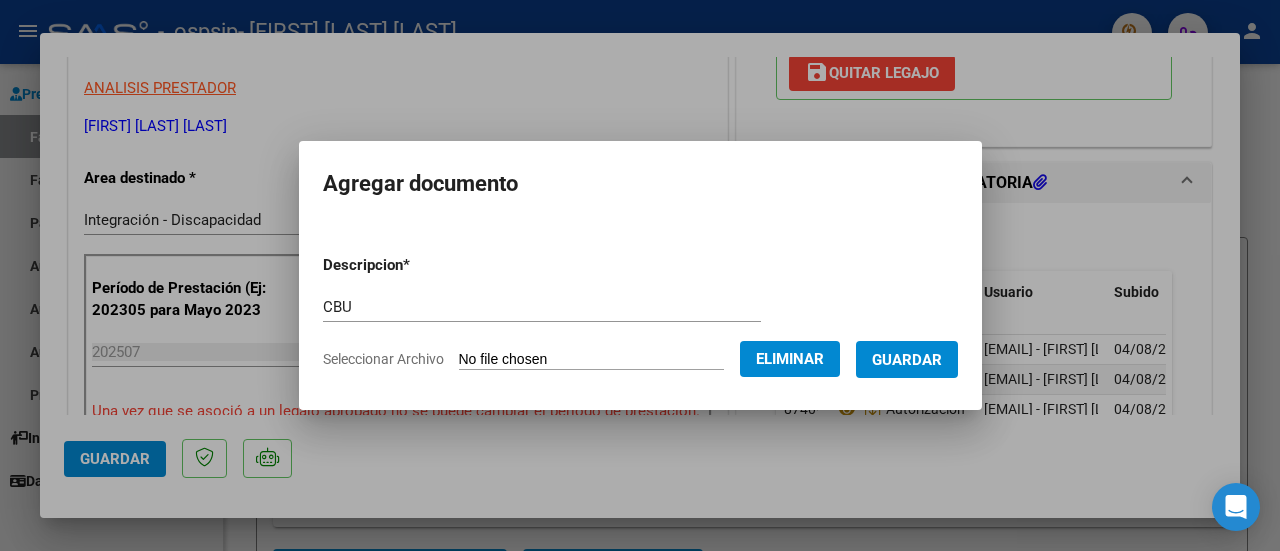 click on "CBU" at bounding box center (542, 307) 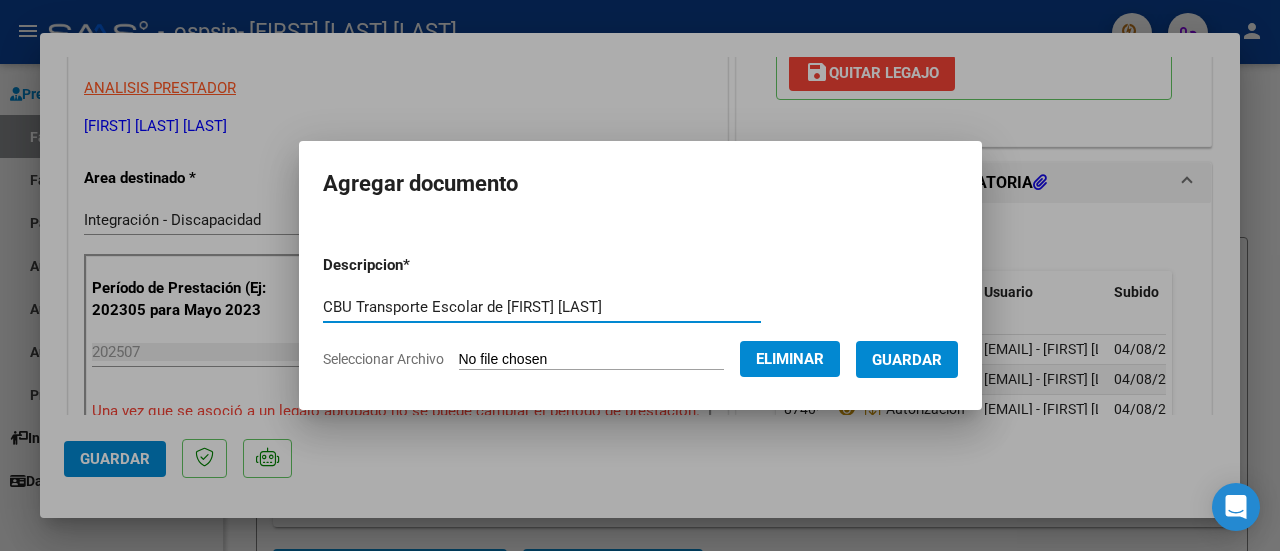 type on "CBU Transporte Escolar de [FIRST] [LAST]" 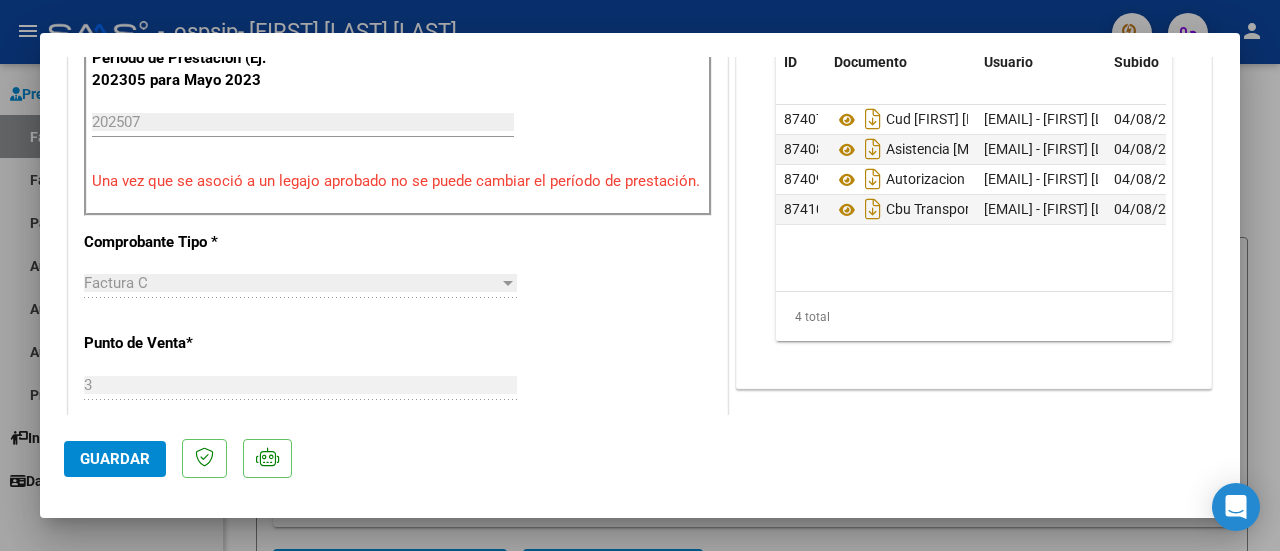 scroll, scrollTop: 600, scrollLeft: 0, axis: vertical 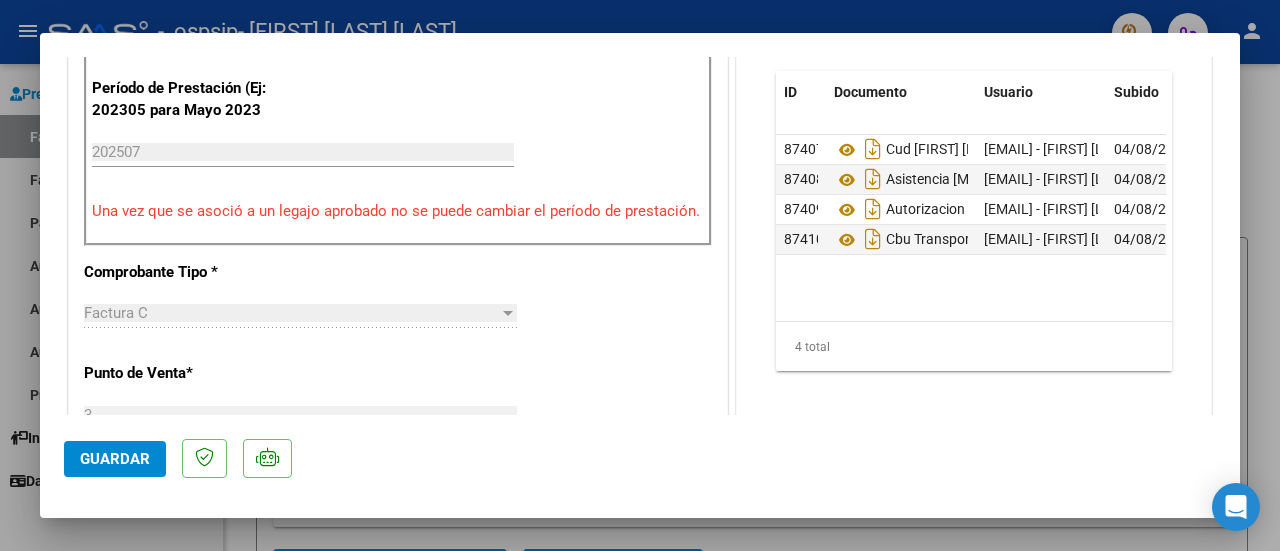 click on "Guardar" 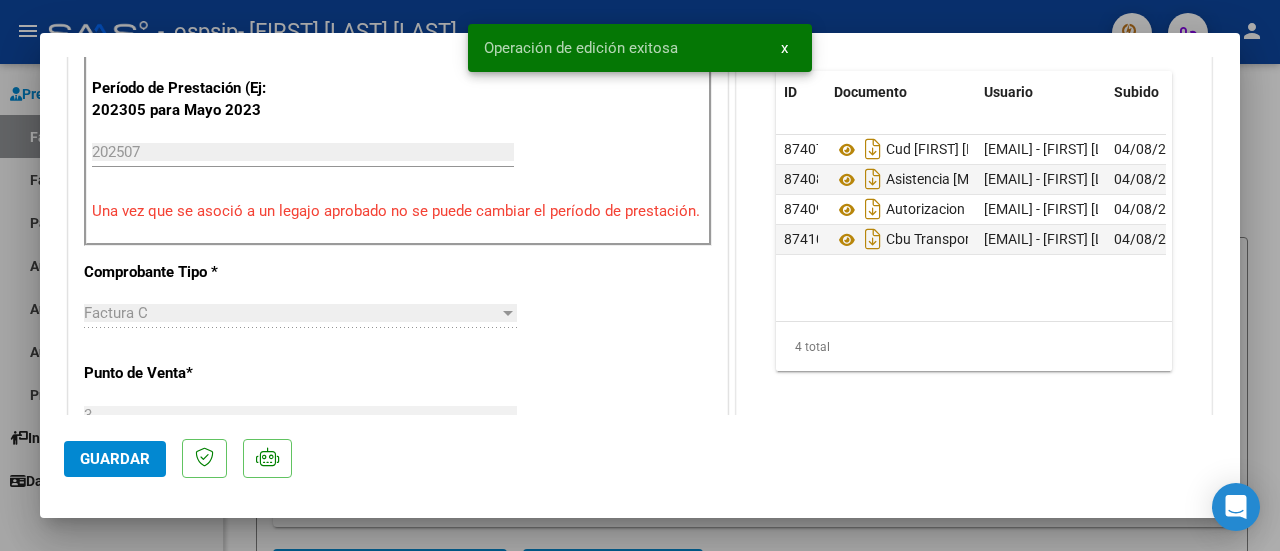 click at bounding box center (640, 275) 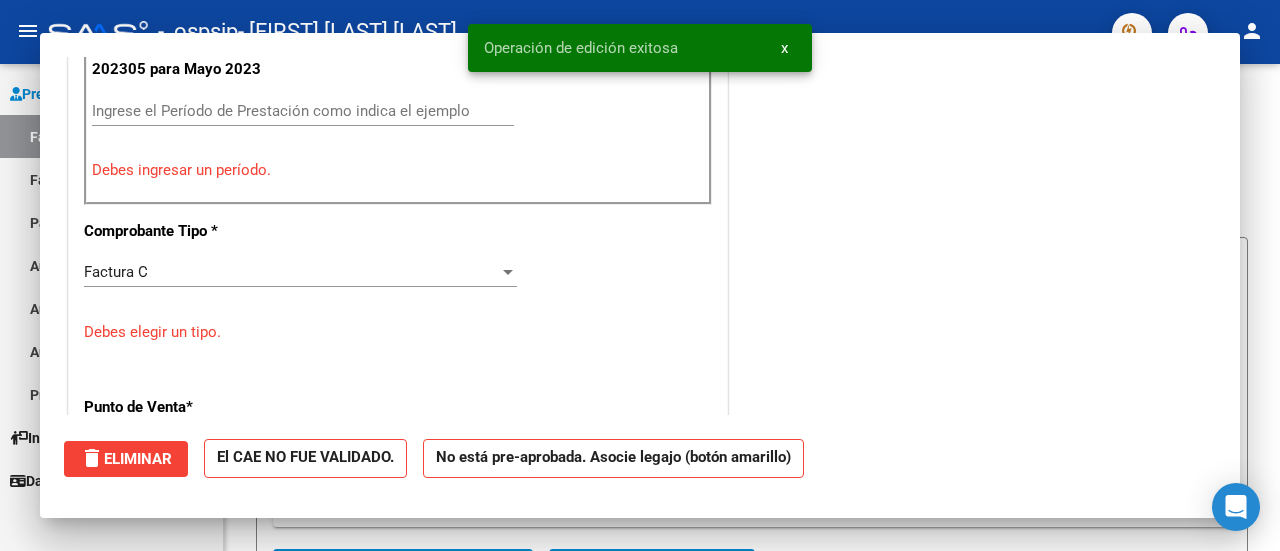 scroll, scrollTop: 560, scrollLeft: 0, axis: vertical 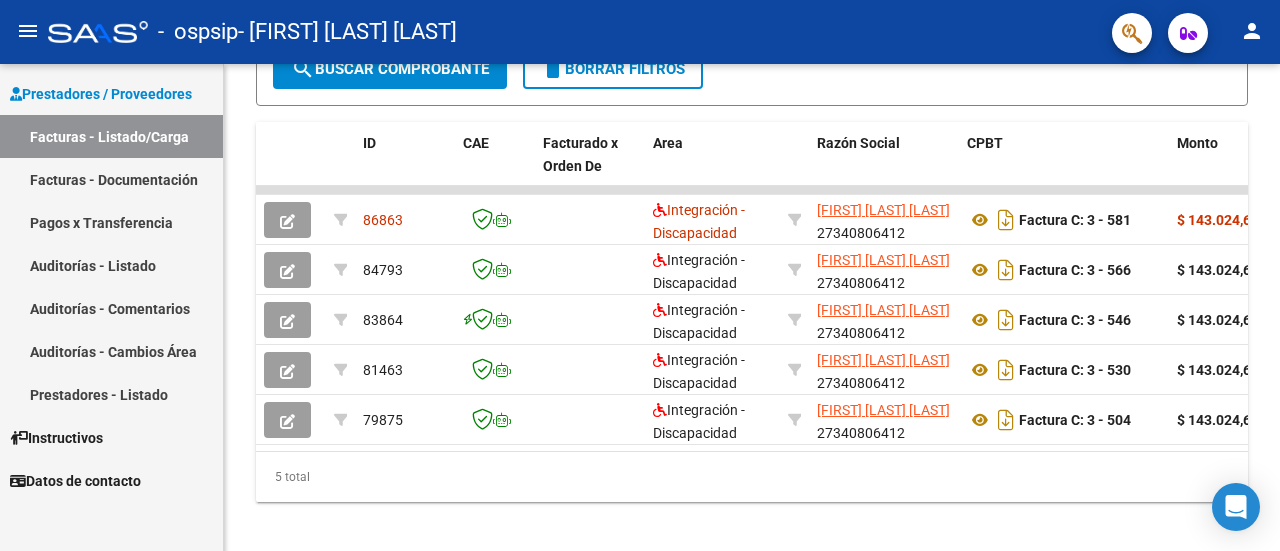 click on "person" 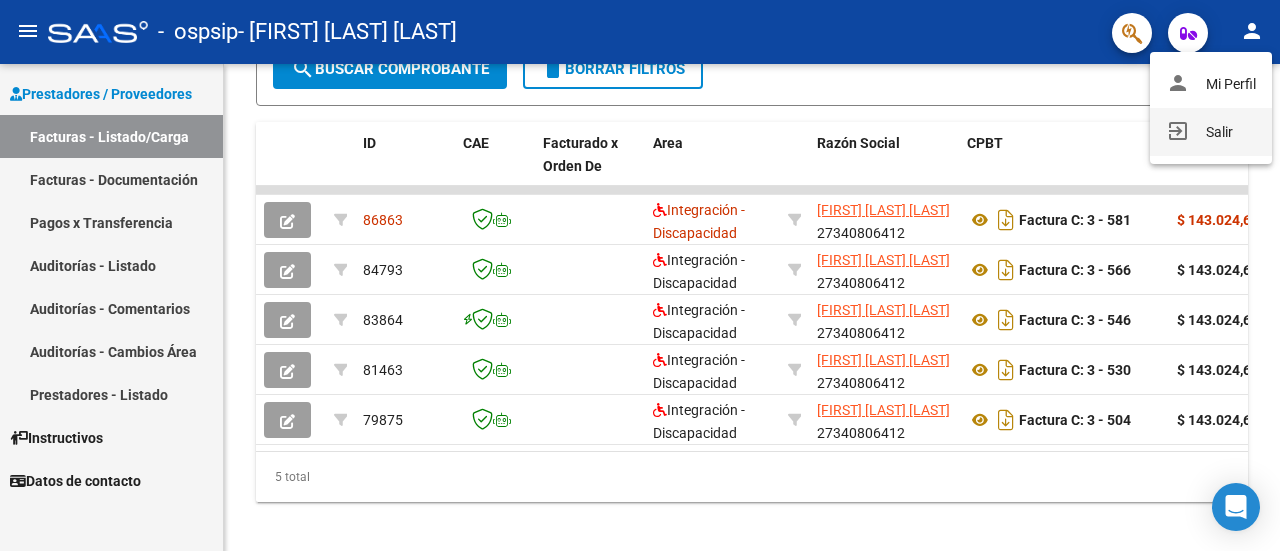 click on "exit_to_app  Salir" at bounding box center (1211, 132) 